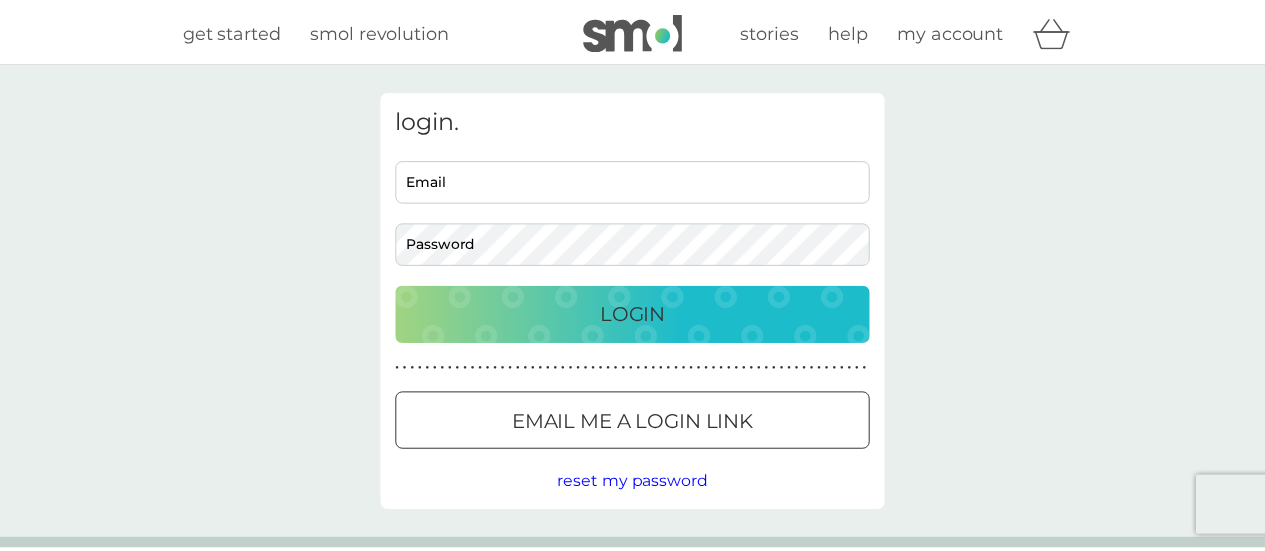 scroll, scrollTop: 0, scrollLeft: 0, axis: both 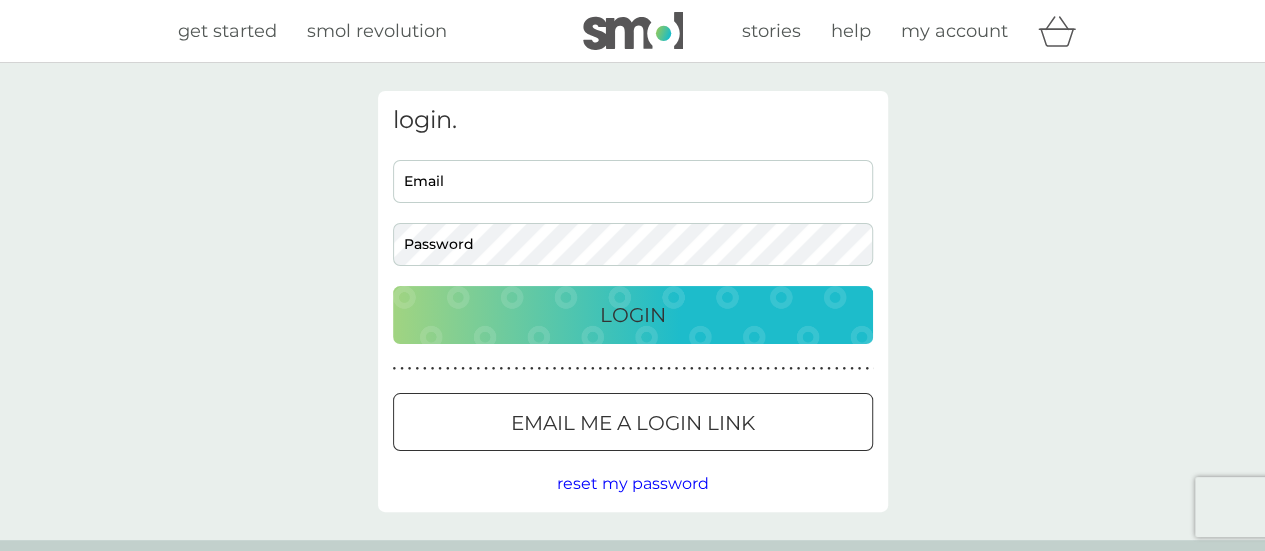 click on "Email" at bounding box center (633, 181) 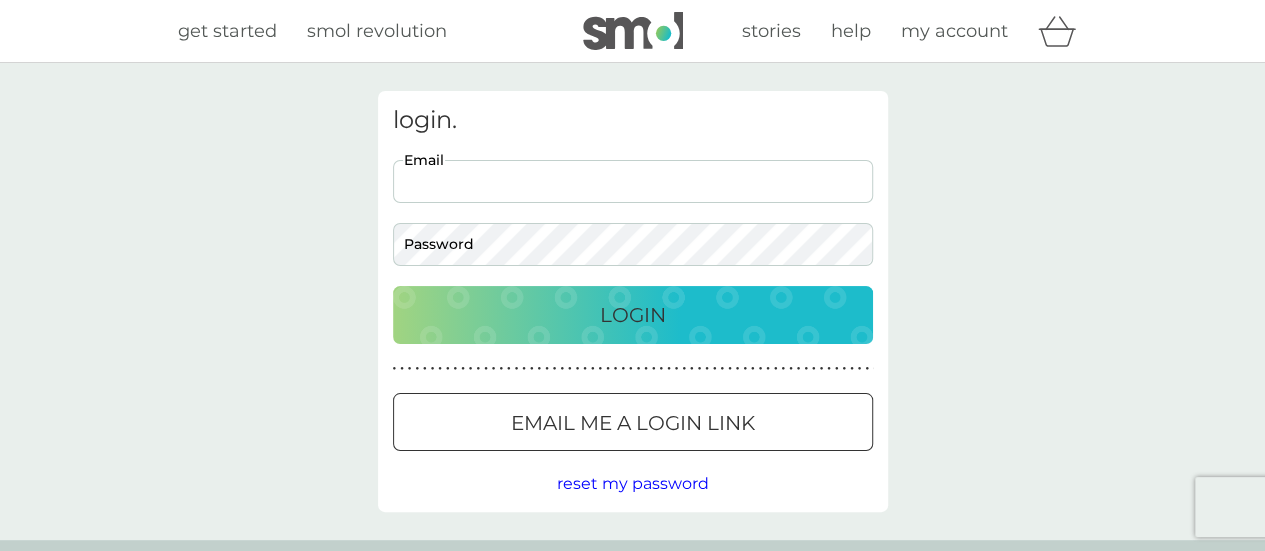 type on "[EMAIL_ADDRESS][DOMAIN_NAME]" 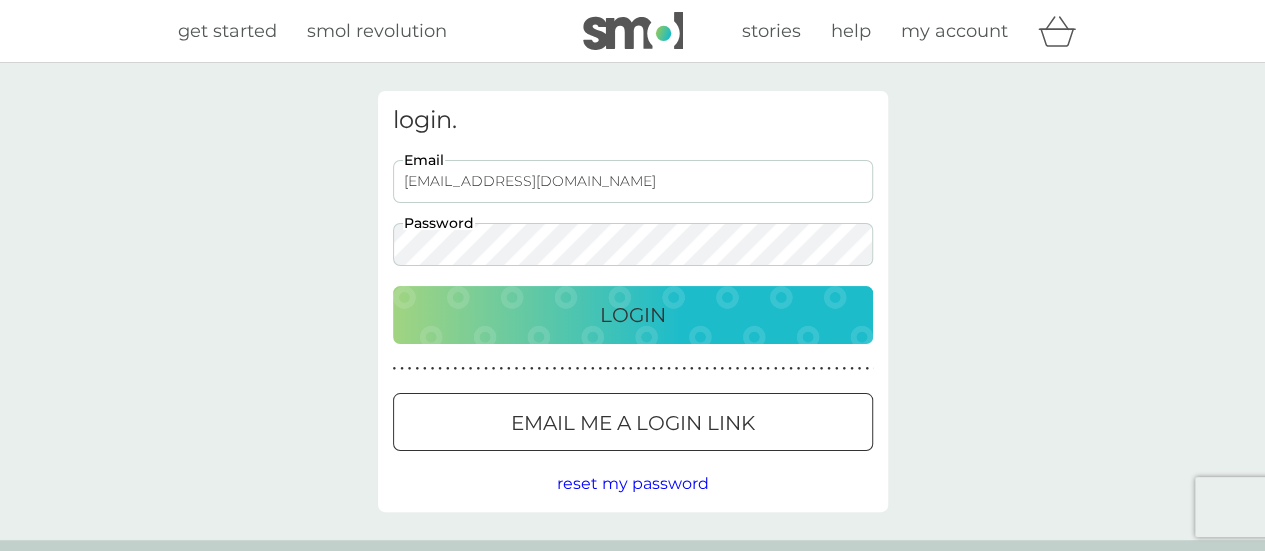 click on "Email me a login link" at bounding box center (633, 423) 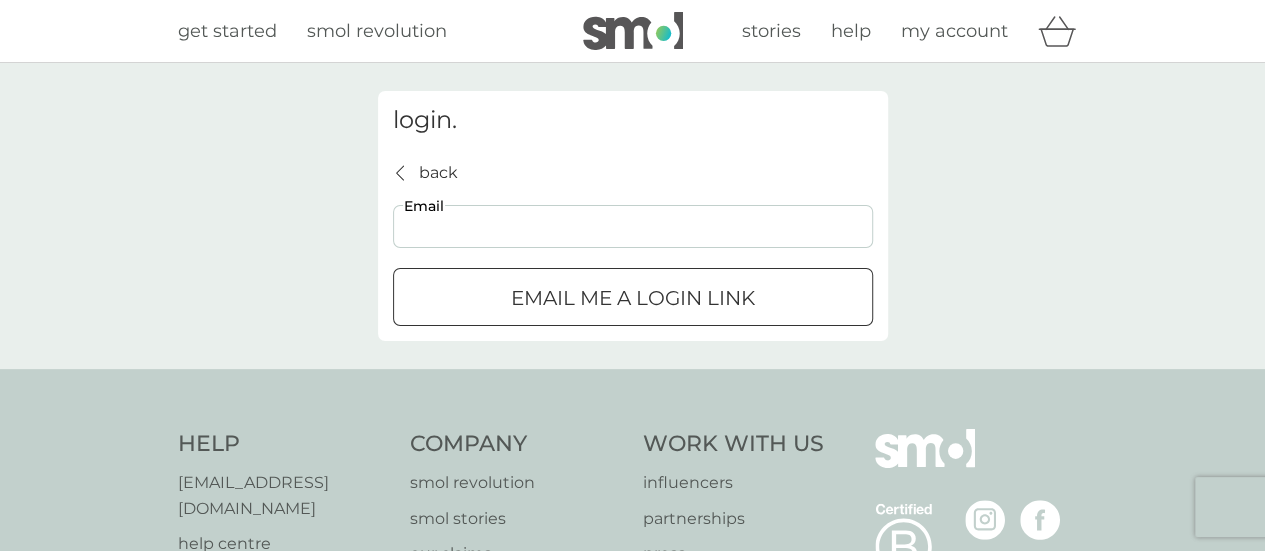 click on "Email" at bounding box center (633, 226) 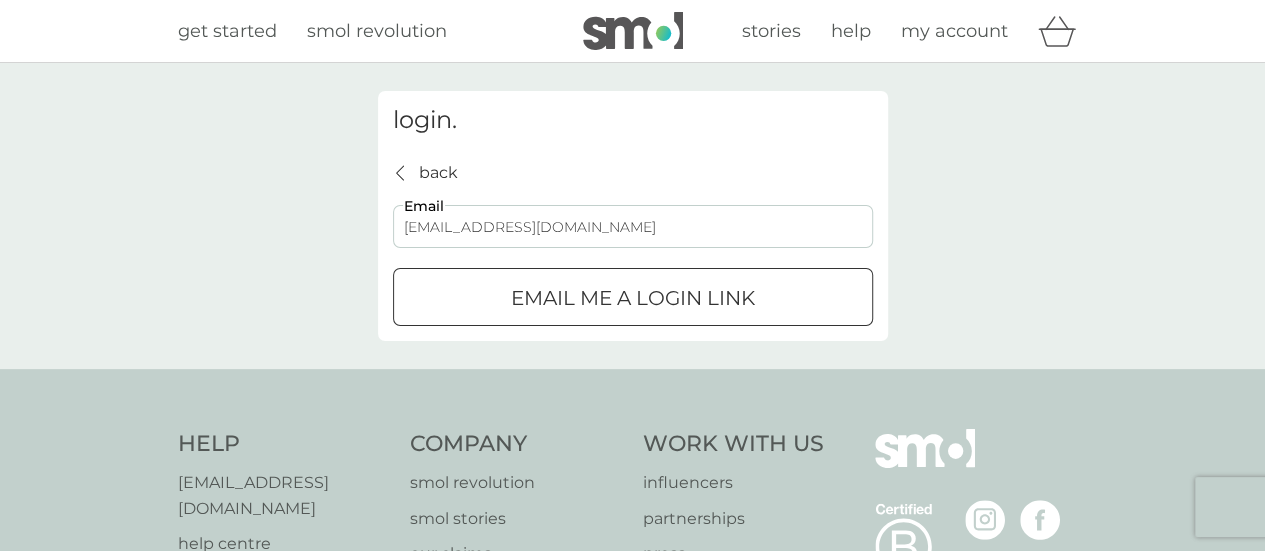 click on "Email me a login link" at bounding box center [633, 298] 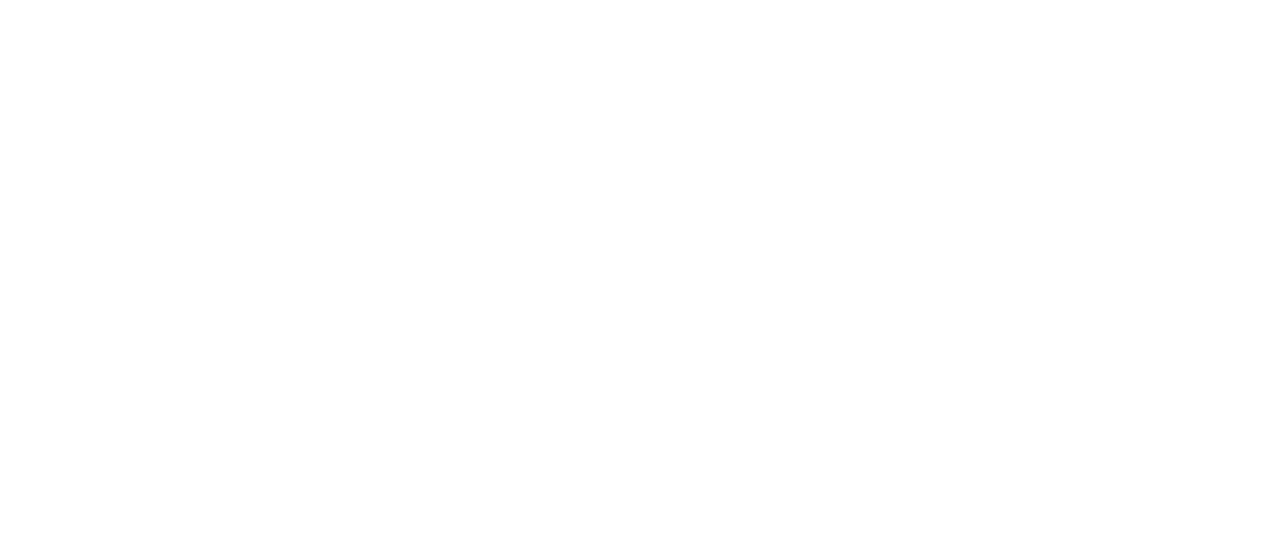 scroll, scrollTop: 0, scrollLeft: 0, axis: both 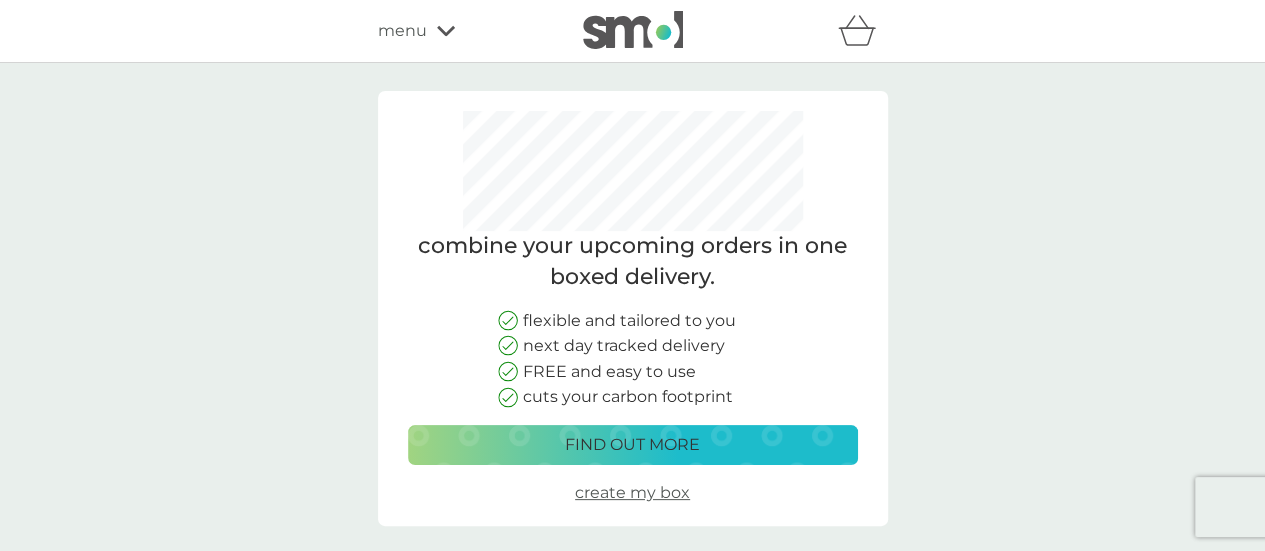 click on "find out more" at bounding box center [632, 445] 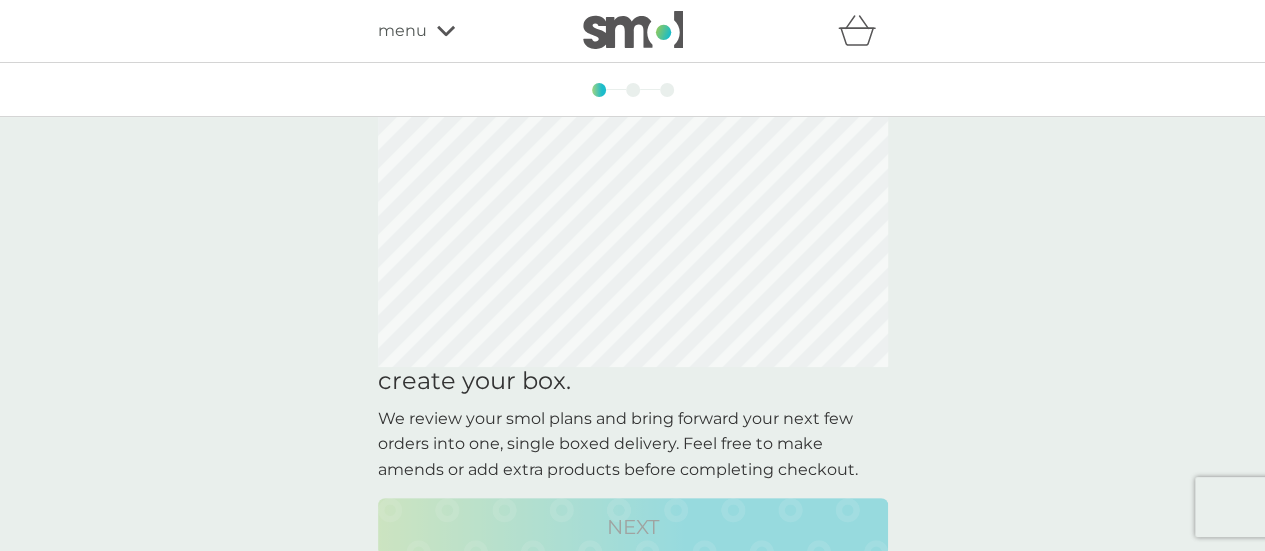 scroll, scrollTop: 160, scrollLeft: 0, axis: vertical 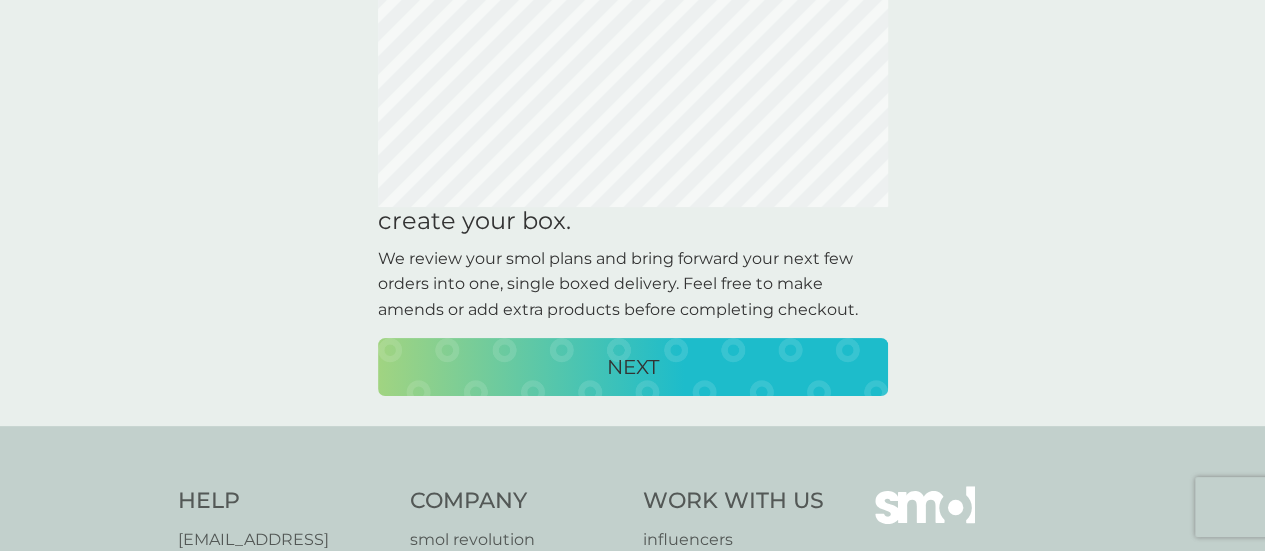 click on "NEXT" at bounding box center [633, 367] 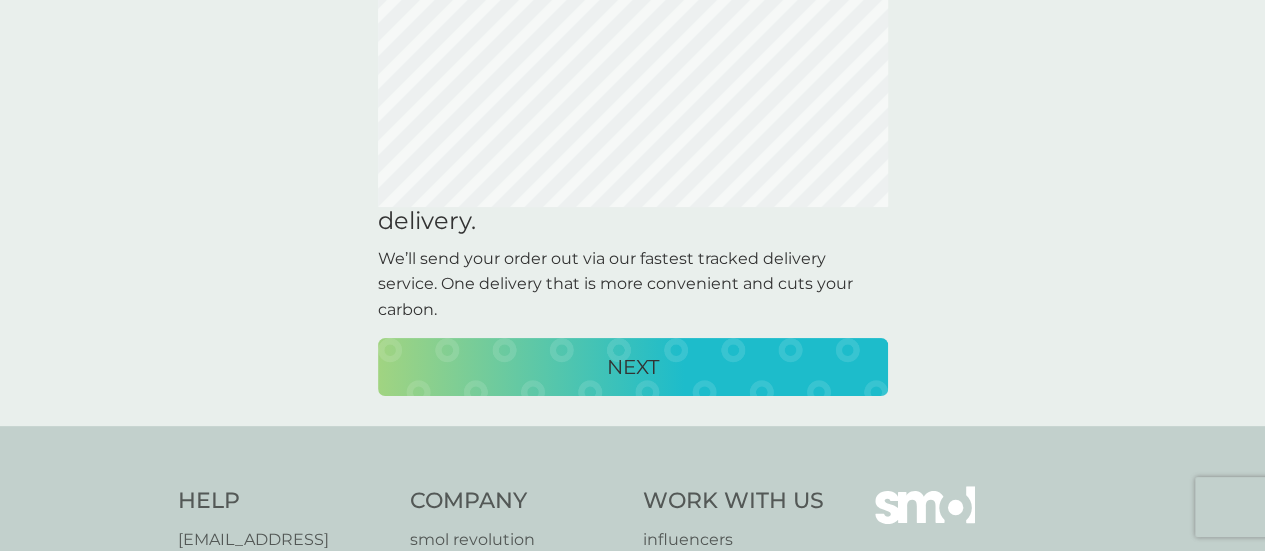 click on "NEXT" at bounding box center (633, 367) 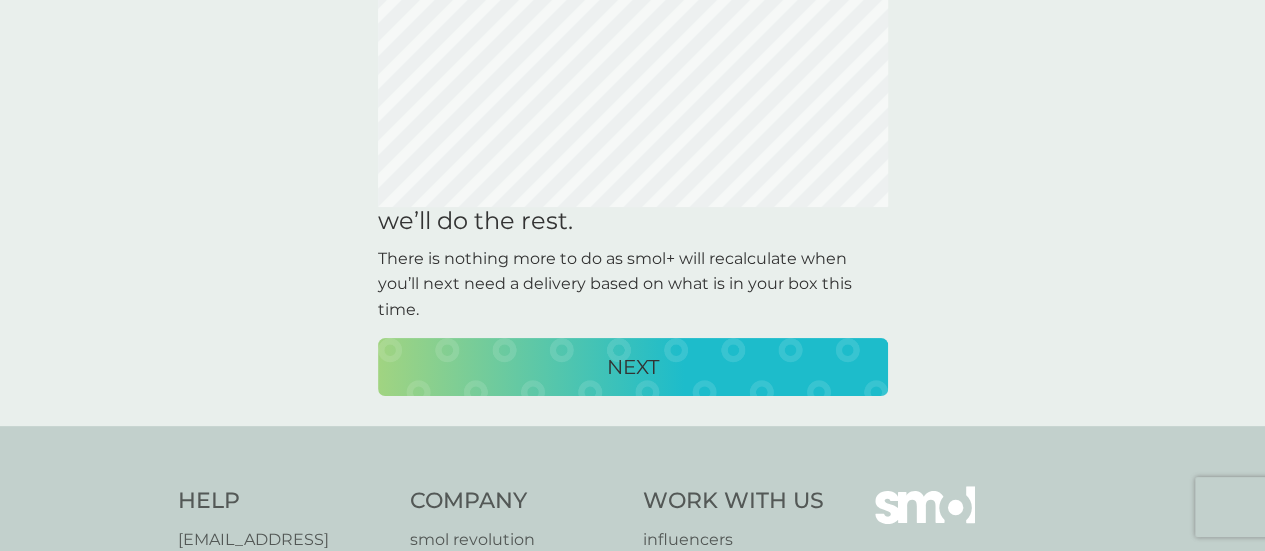 click on "NEXT" at bounding box center [633, 367] 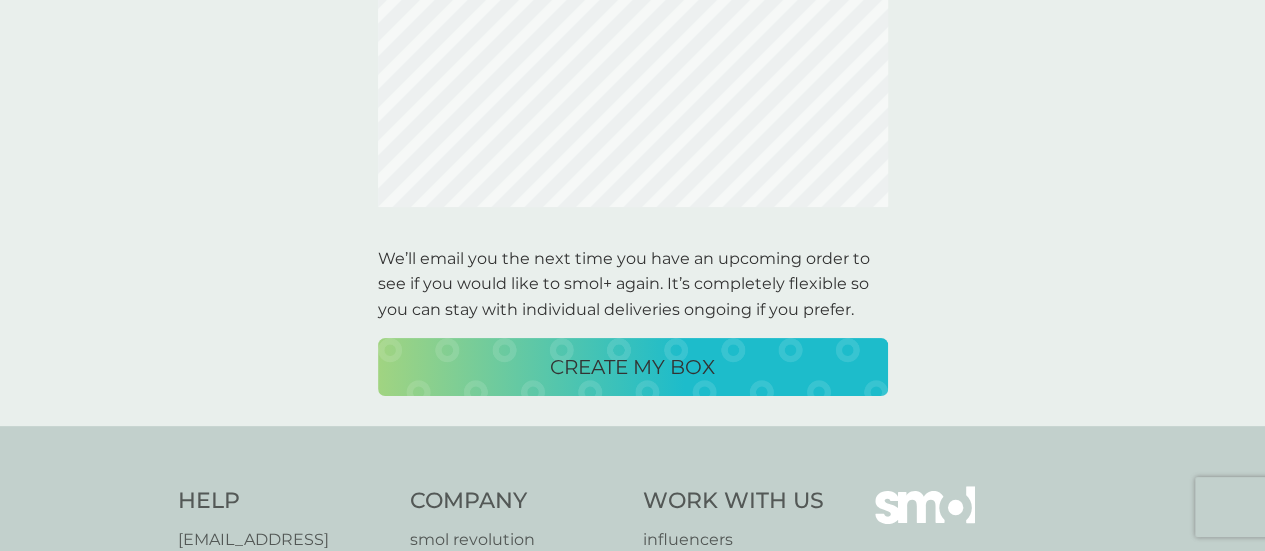 click on "CREATE MY BOX" at bounding box center [632, 367] 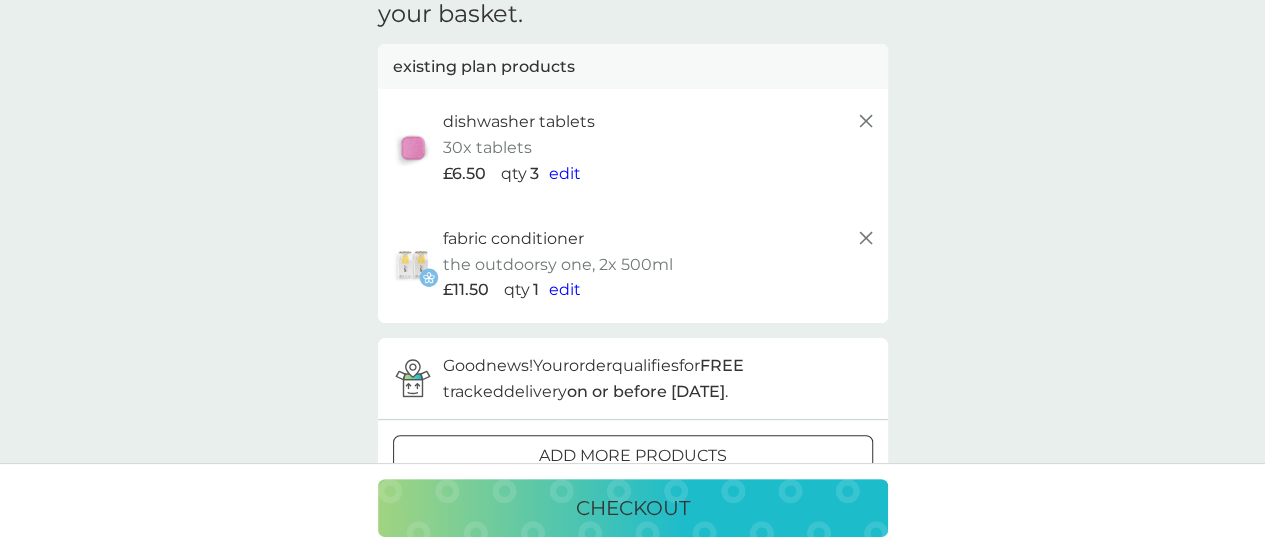 scroll, scrollTop: 77, scrollLeft: 0, axis: vertical 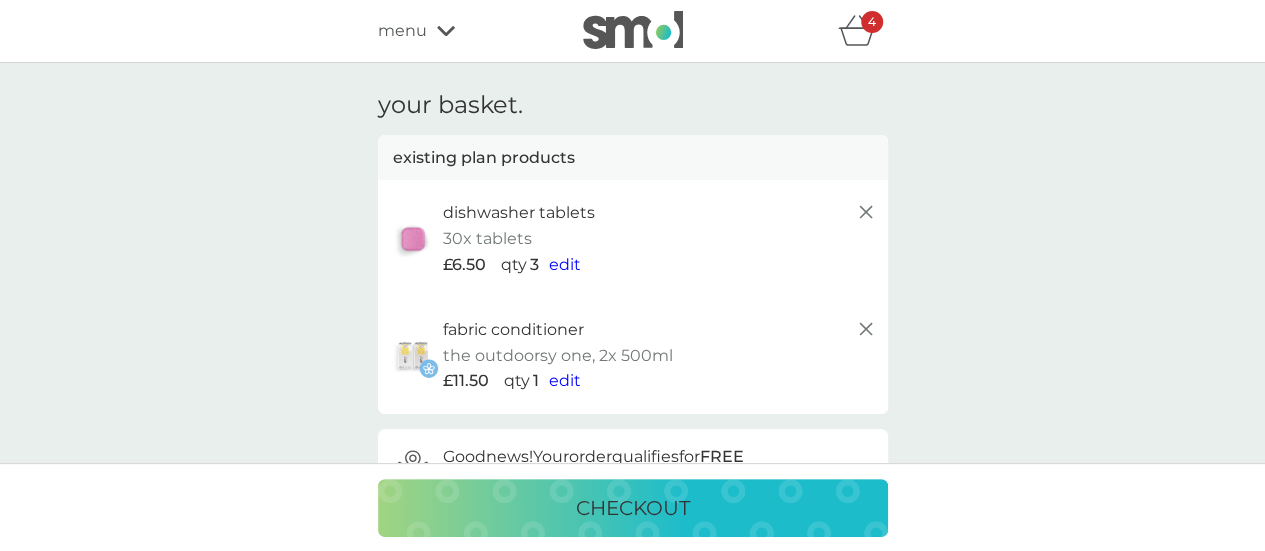 click at bounding box center (633, 30) 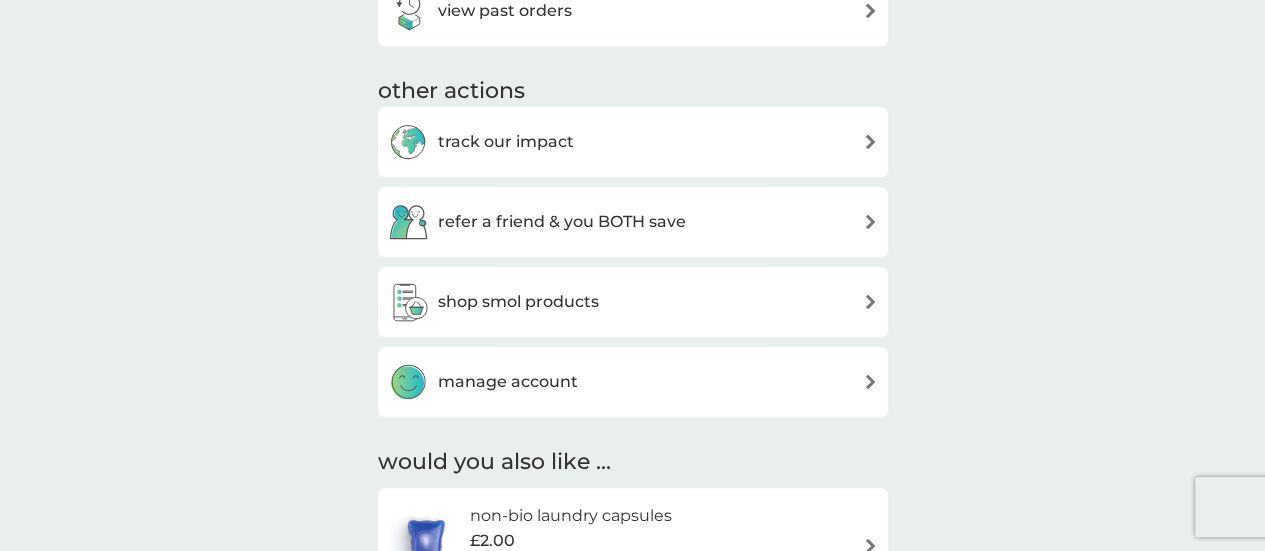 scroll, scrollTop: 990, scrollLeft: 0, axis: vertical 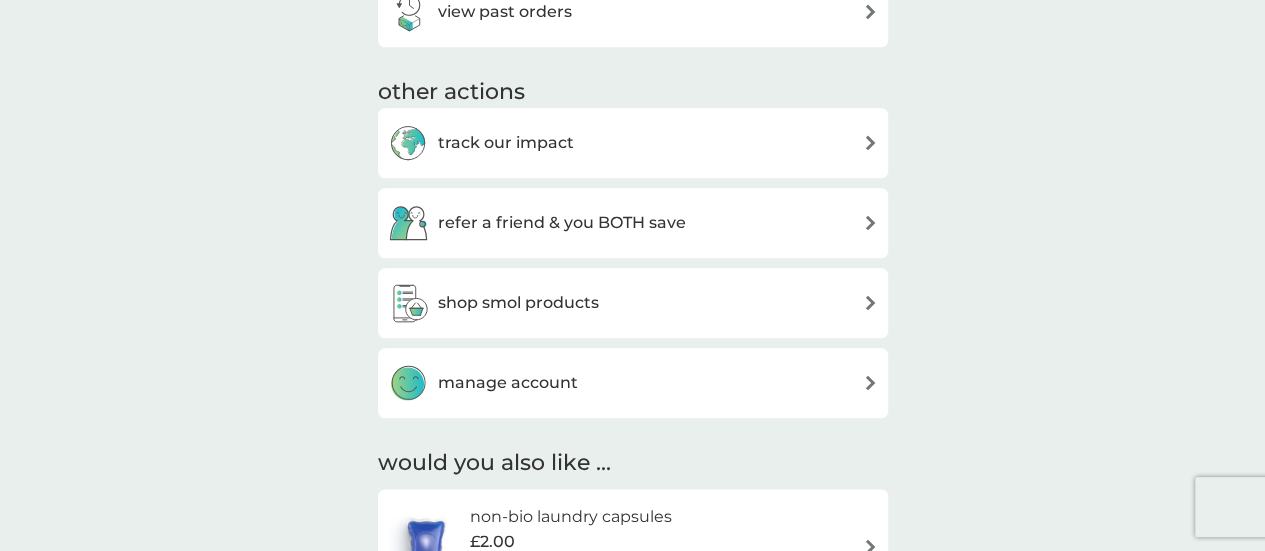 click on "shop smol products" at bounding box center [633, 303] 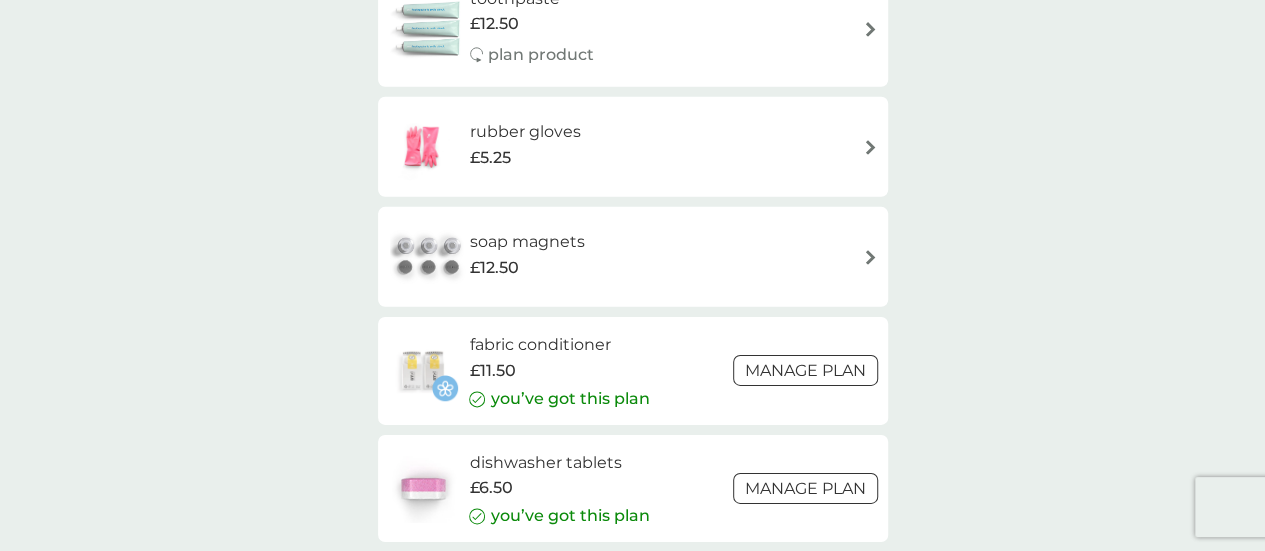 scroll, scrollTop: 3004, scrollLeft: 0, axis: vertical 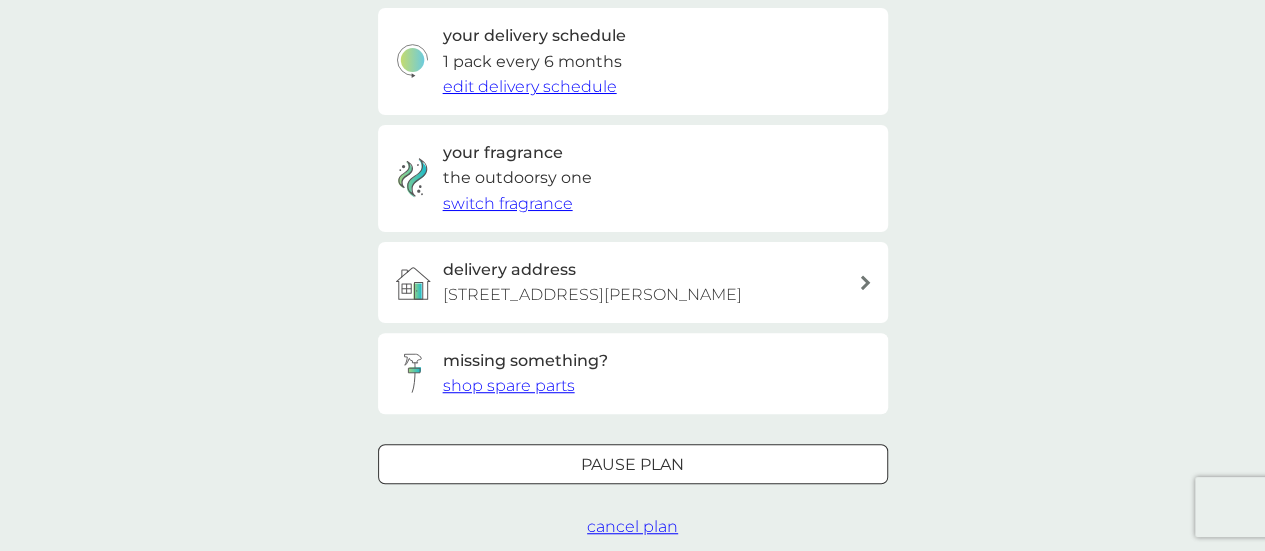 click on "your fragrance the outdoorsy one switch fragrance" at bounding box center [633, 178] 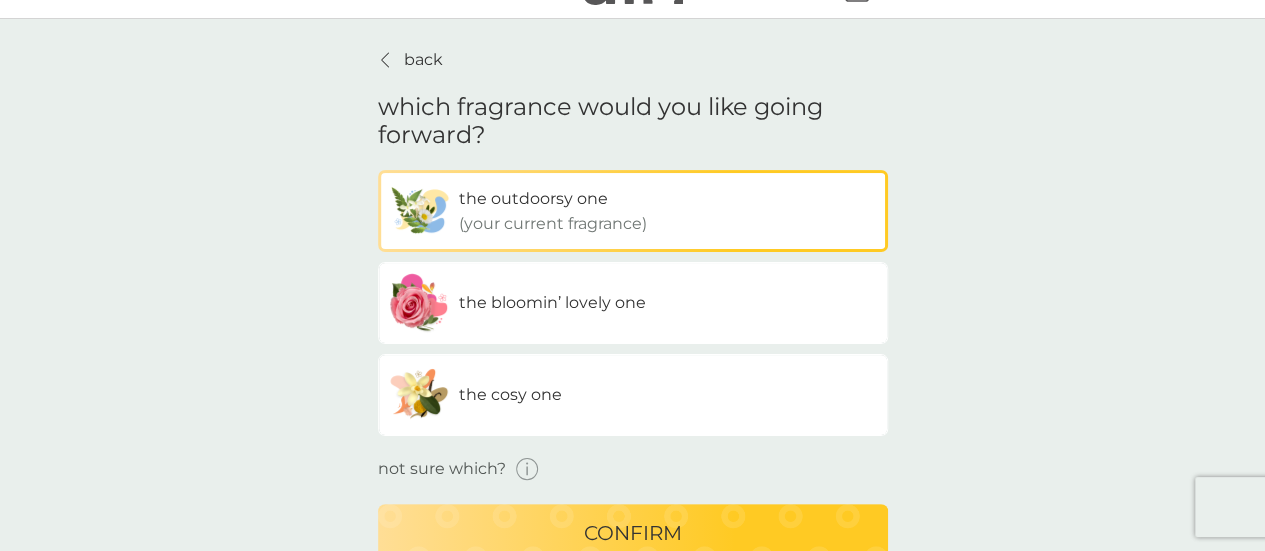 scroll, scrollTop: 46, scrollLeft: 0, axis: vertical 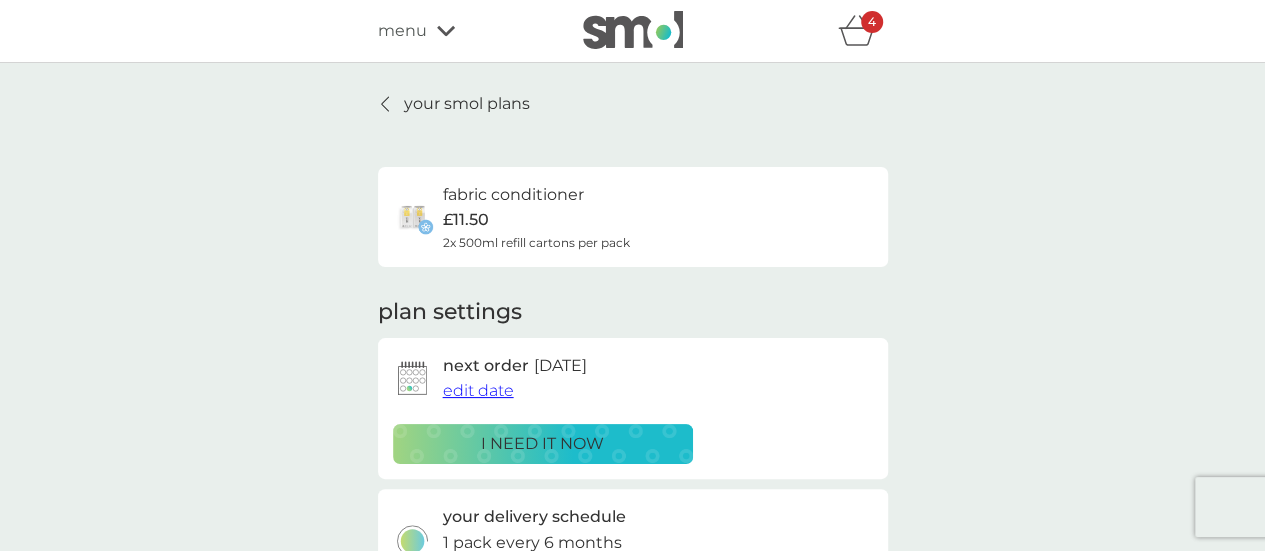 click on "your smol plans fabric conditioner £11.50 2x 500ml refill cartons per pack plan settings next order 16 Aug 2025 edit date i need it now your delivery schedule 1 pack every 6 months edit delivery schedule your fragrance the outdoorsy one switch fragrance delivery address 12 Green Lane, Platts Heath, Maidstone, Me17 2nt missing something? shop spare parts Pause plan cancel plan" at bounding box center [632, 556] 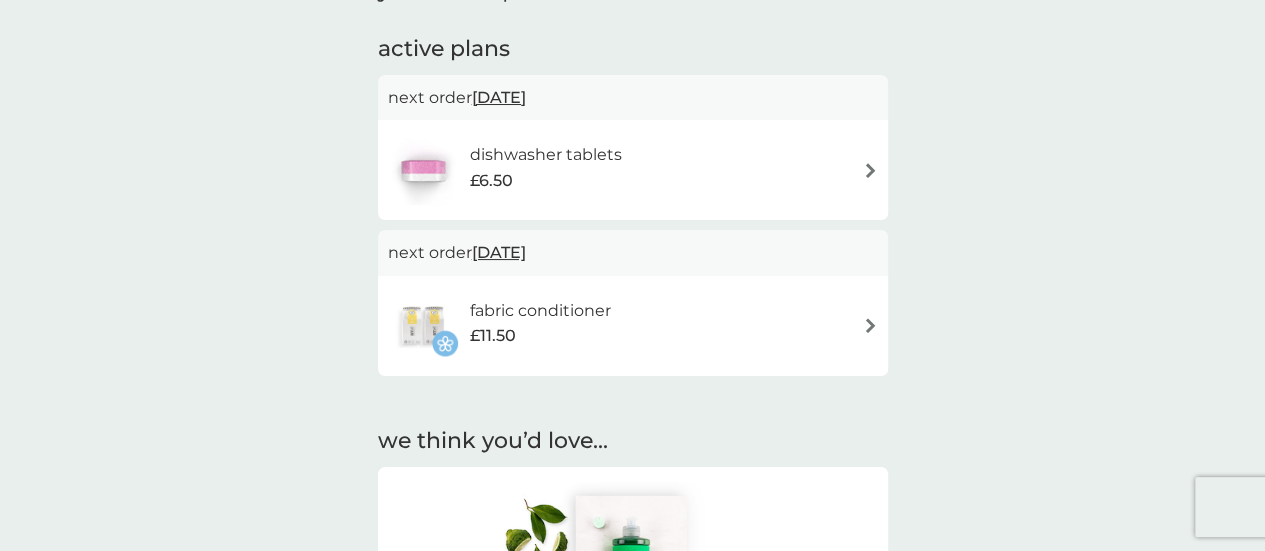 scroll, scrollTop: 0, scrollLeft: 0, axis: both 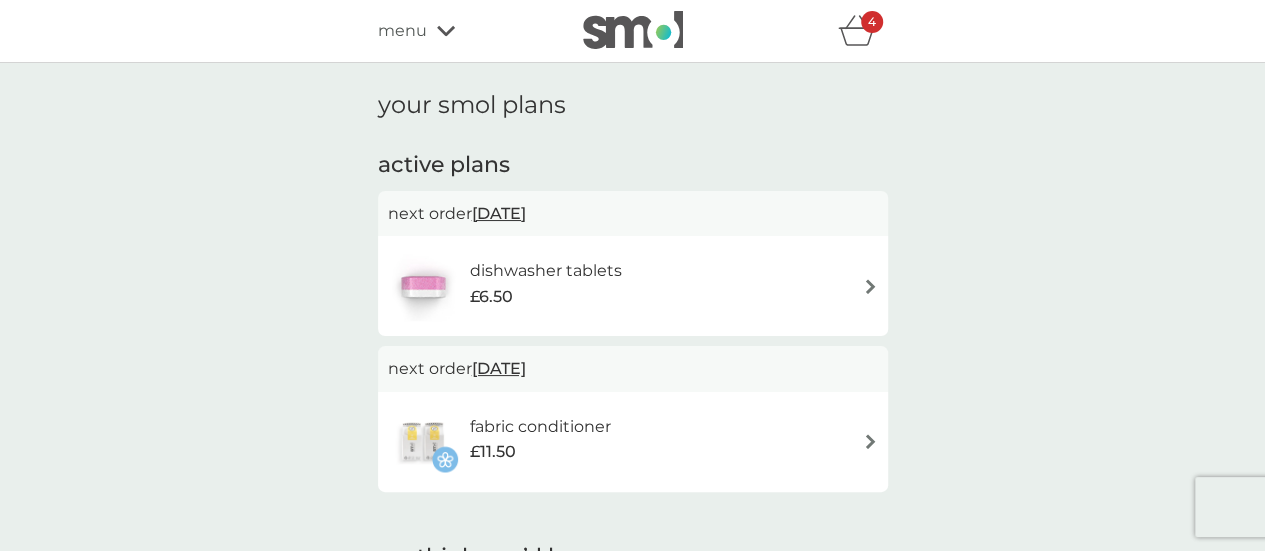 click on "dishwasher tablets £6.50" at bounding box center (633, 286) 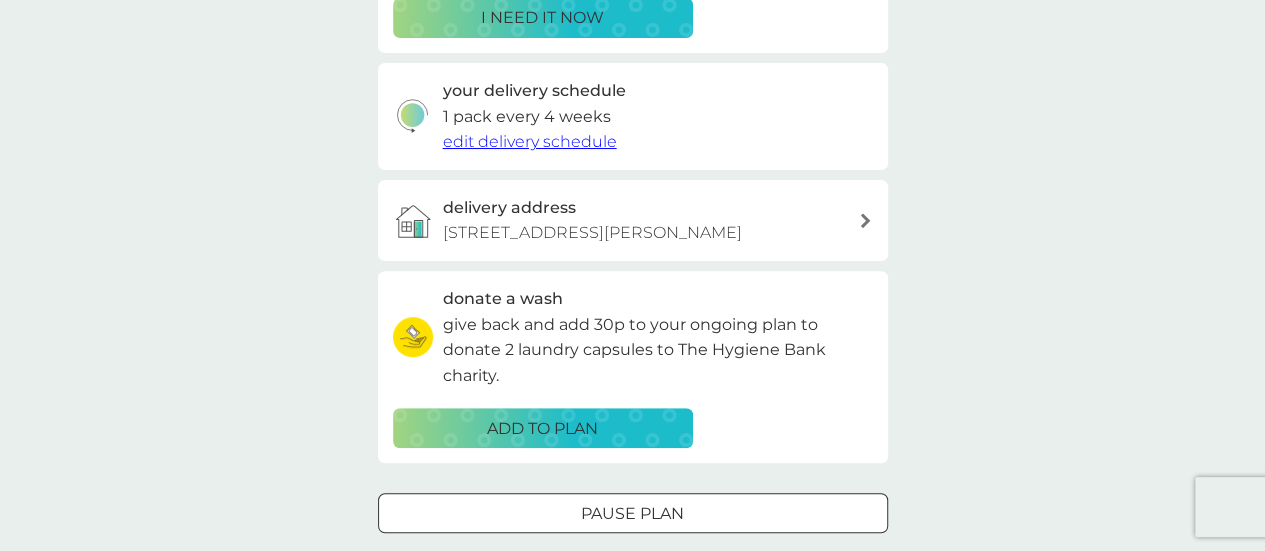 scroll, scrollTop: 460, scrollLeft: 0, axis: vertical 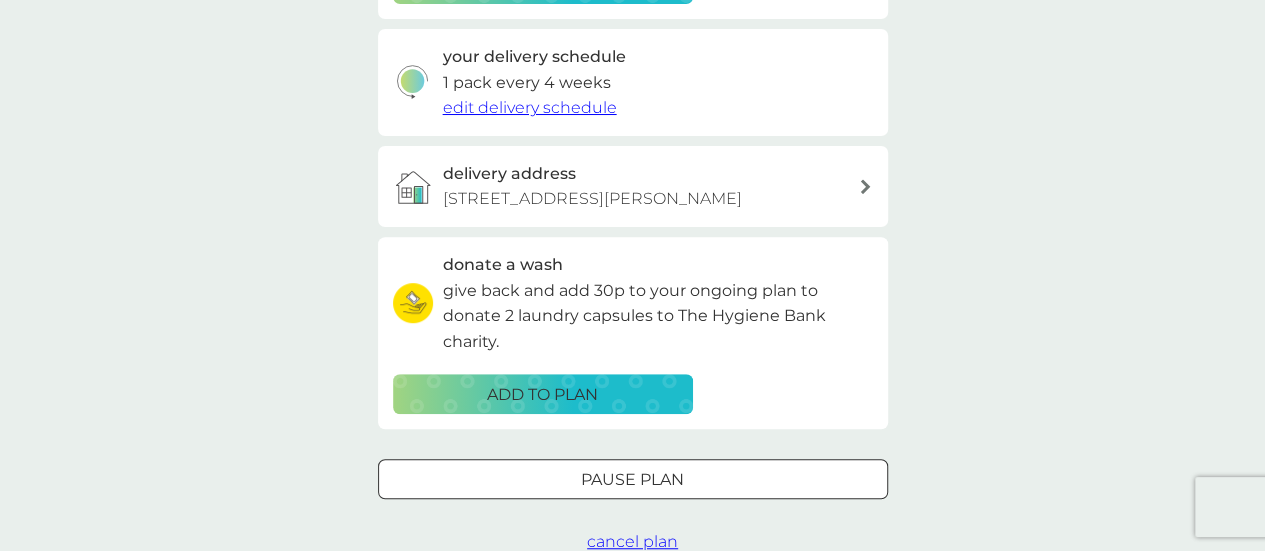 click on "Pause plan" at bounding box center [633, 480] 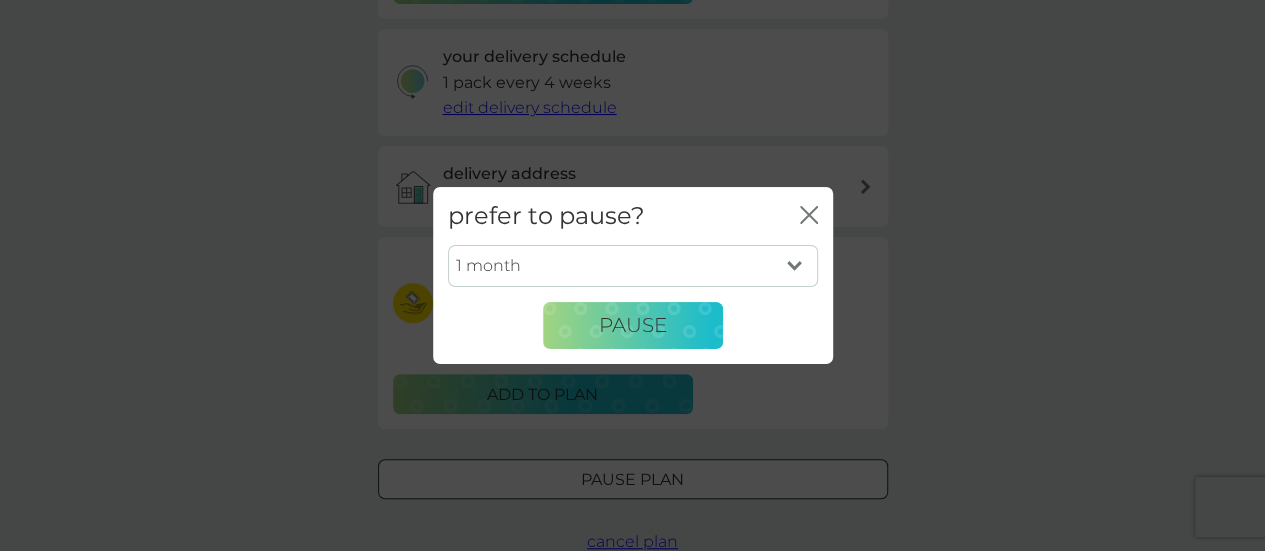 click on "1 month 2 months 3 months 4 months 5 months 6 months" at bounding box center [633, 266] 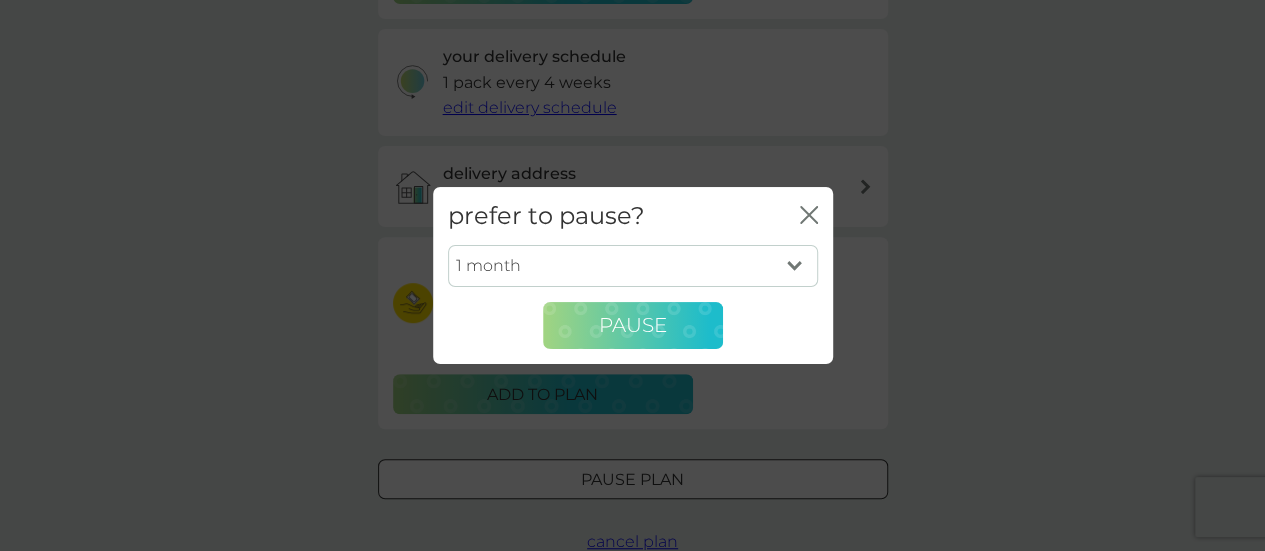 click on "Pause" at bounding box center (633, 326) 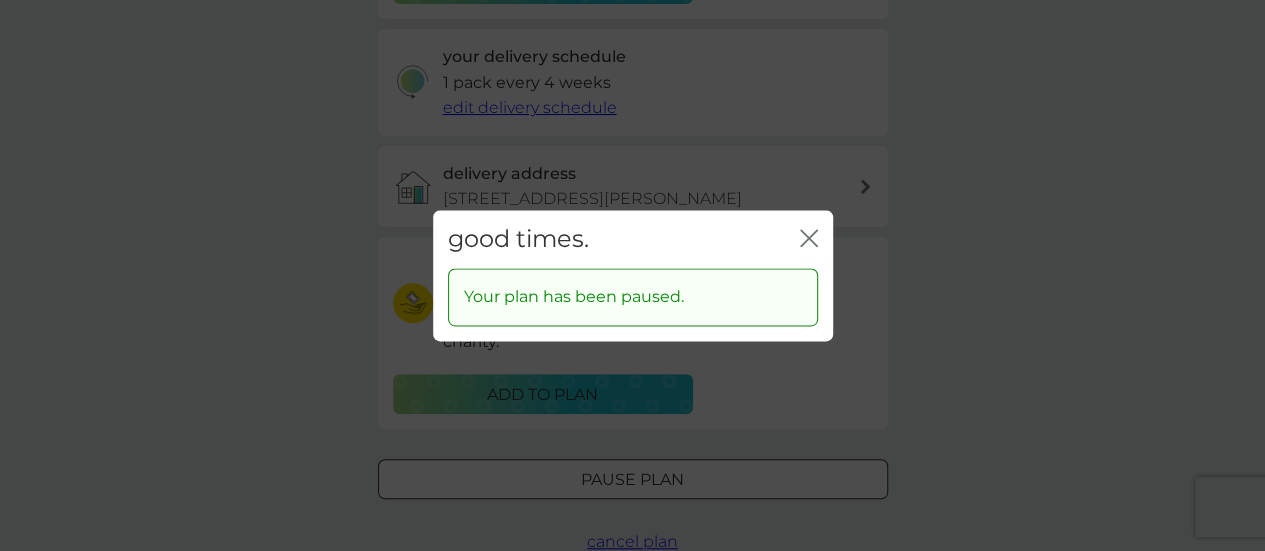 click on "close" 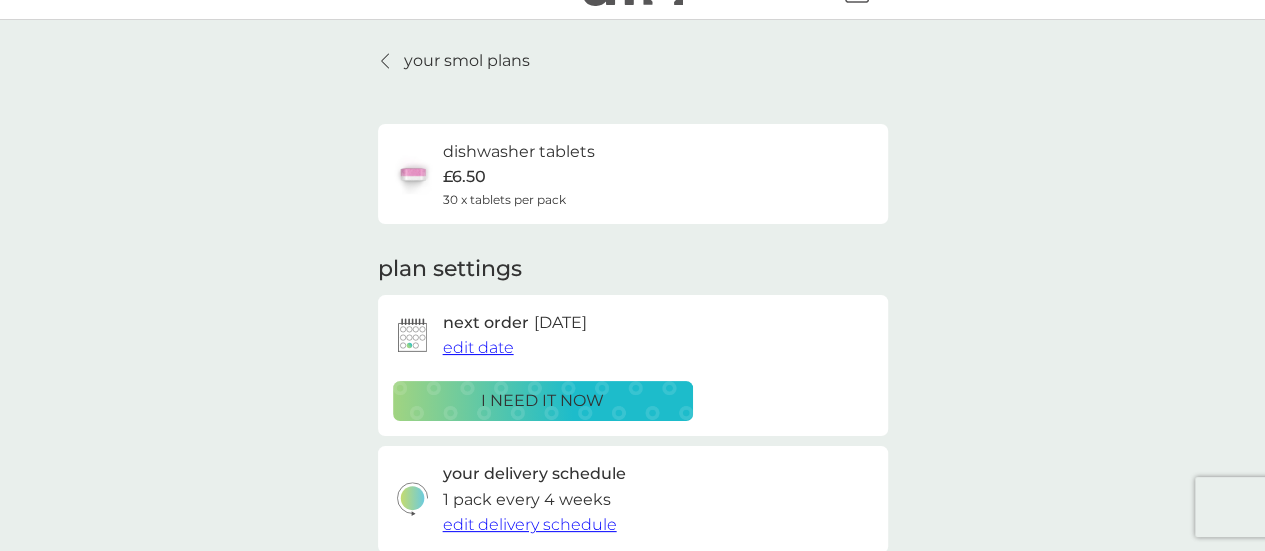 scroll, scrollTop: 44, scrollLeft: 0, axis: vertical 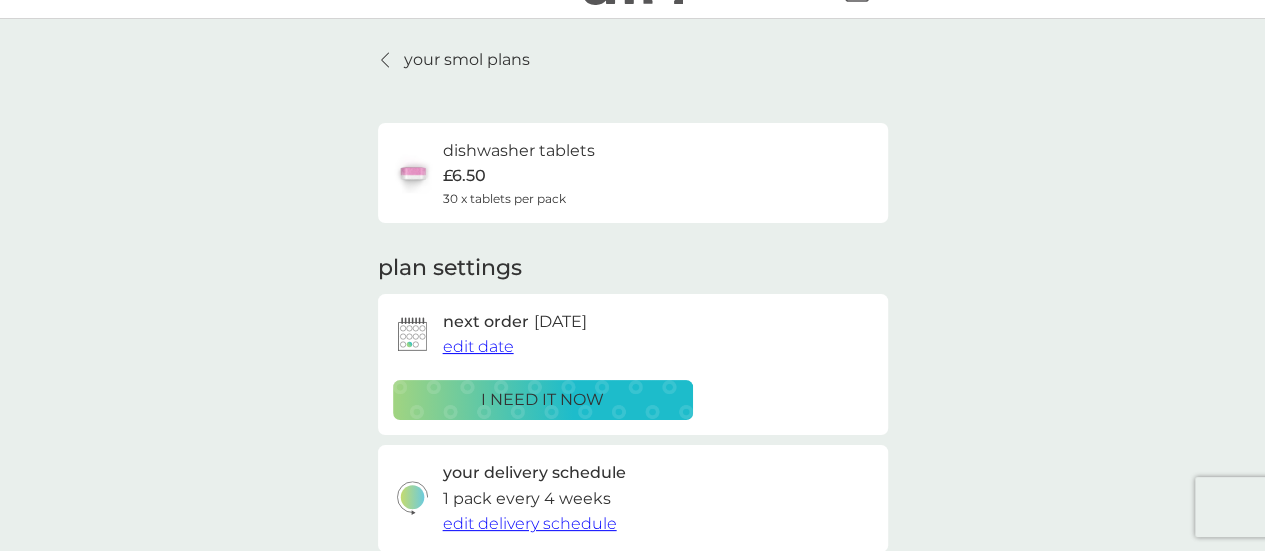 click on "your smol plans" at bounding box center [467, 60] 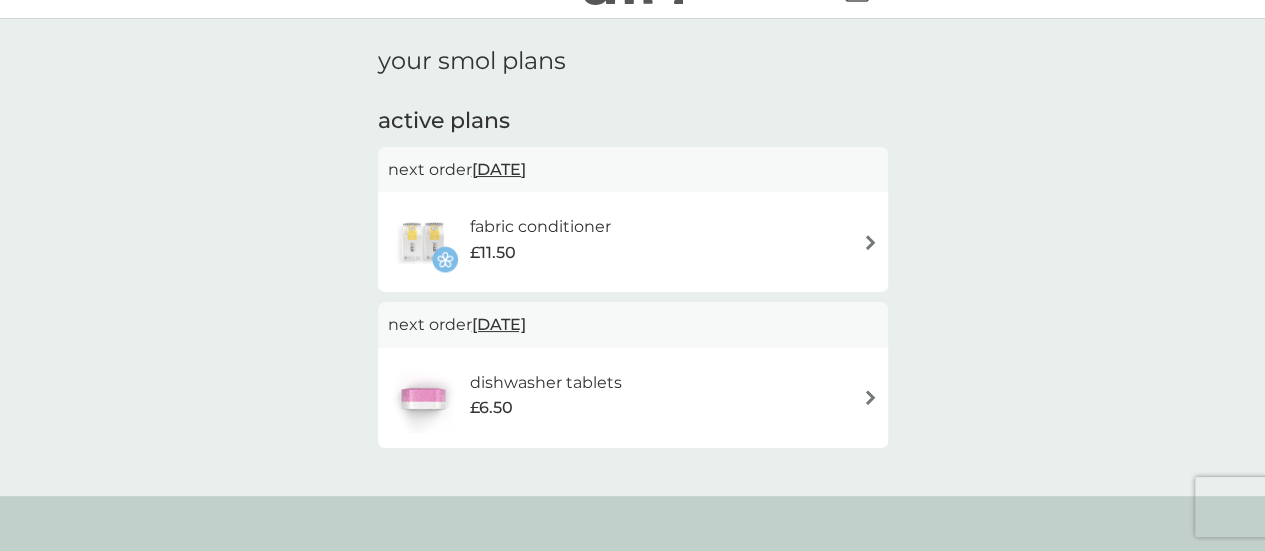scroll, scrollTop: 0, scrollLeft: 0, axis: both 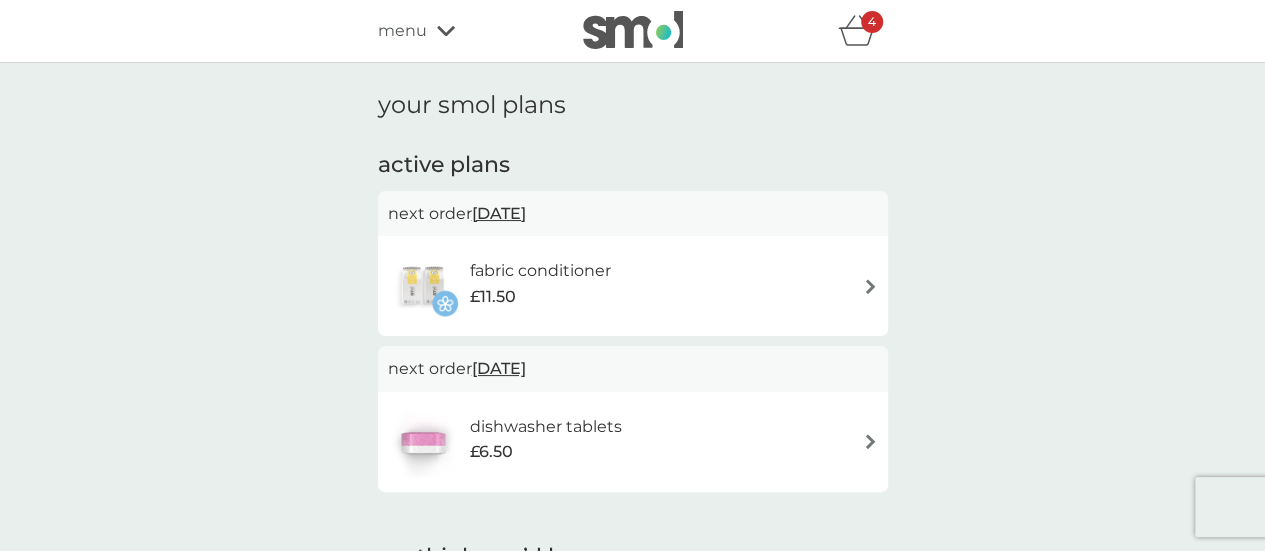 click on "fabric conditioner £11.50" at bounding box center [633, 286] 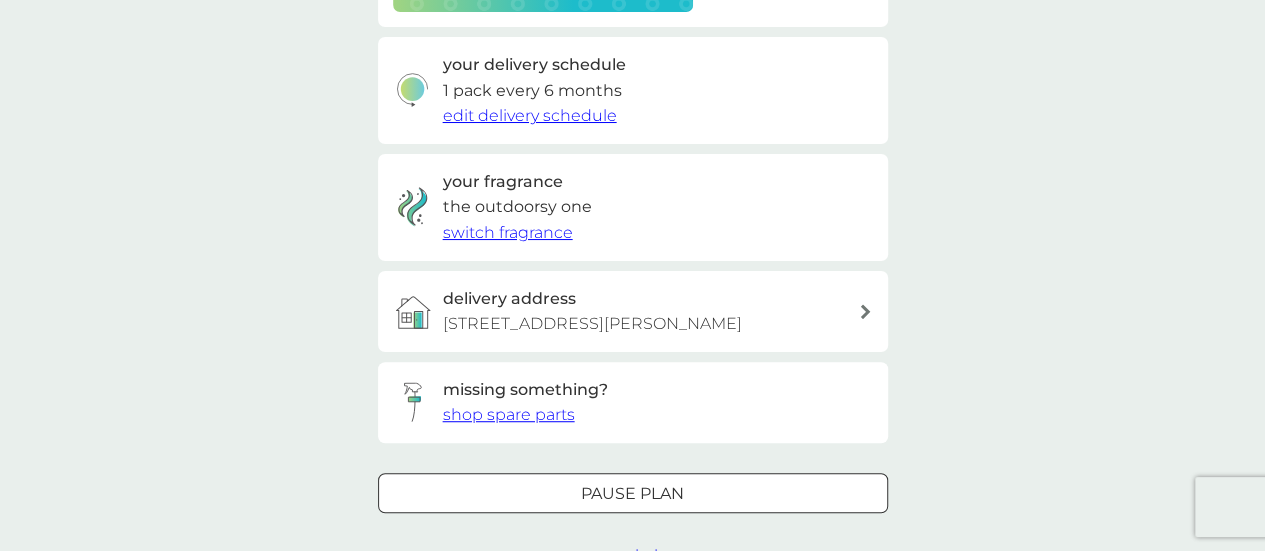 scroll, scrollTop: 472, scrollLeft: 0, axis: vertical 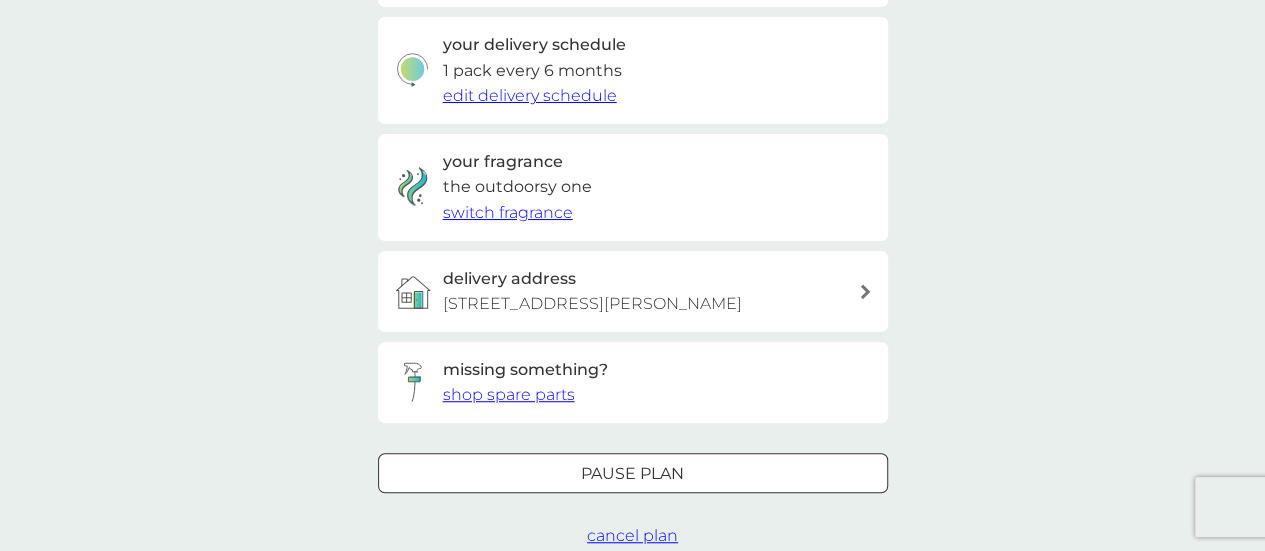 click on "Pause plan" at bounding box center [632, 474] 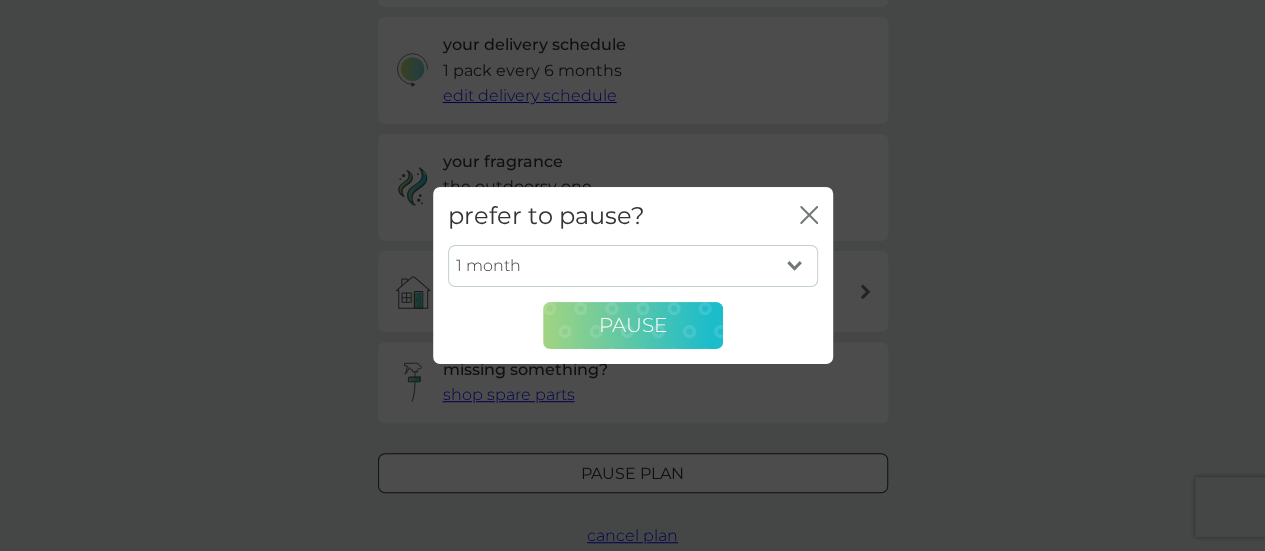 click on "Pause" at bounding box center [633, 325] 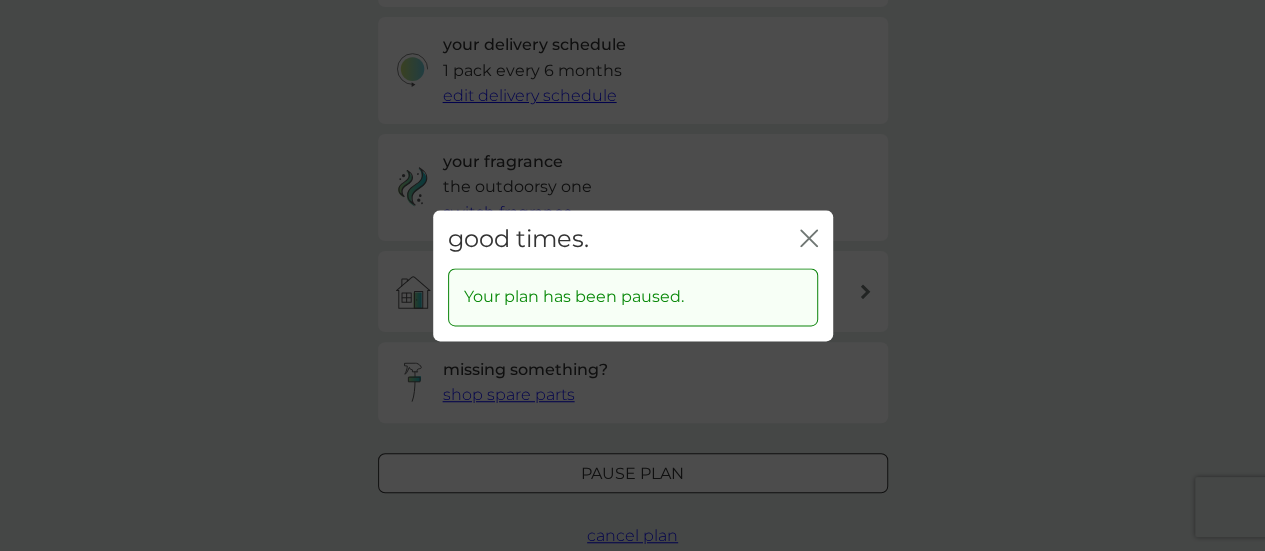click 